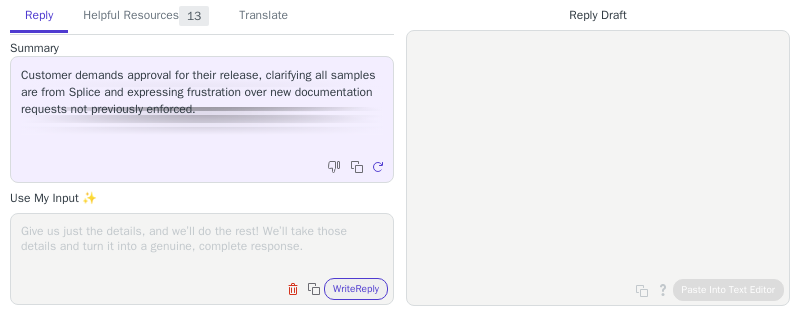 scroll, scrollTop: 0, scrollLeft: 0, axis: both 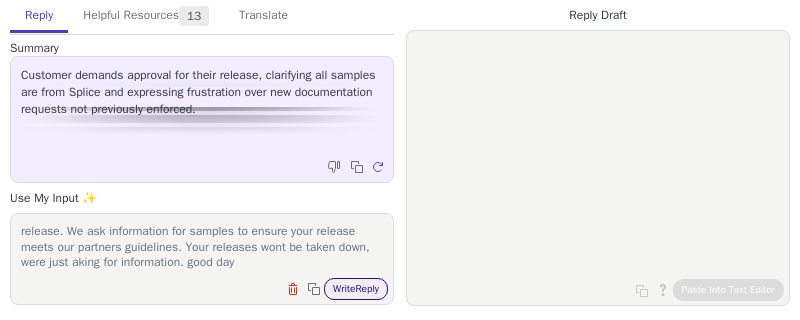 click on "Write  Reply" at bounding box center [356, 289] 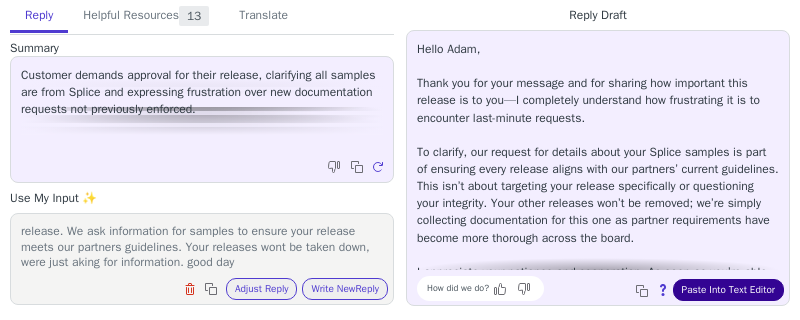 click on "Paste Into Text Editor" at bounding box center [728, 290] 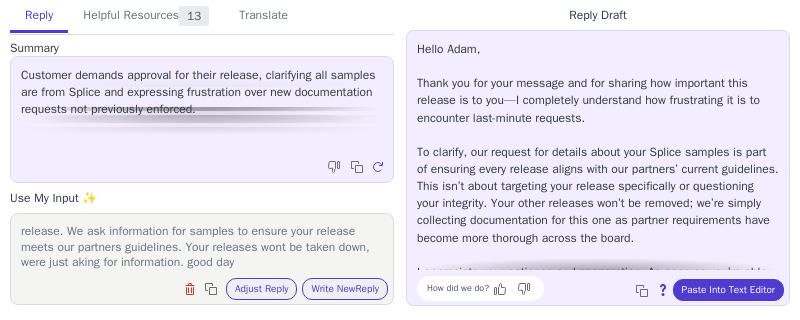 click on "Hi thank you for your response, i understand the importance of your release. We ask information for samples to ensure your release meets our partners guidelines. Your releases wont be taken down, were just aking for information. good day" at bounding box center [202, 246] 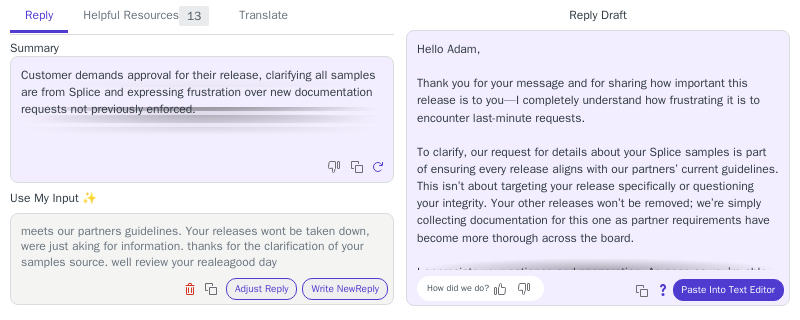scroll, scrollTop: 46, scrollLeft: 0, axis: vertical 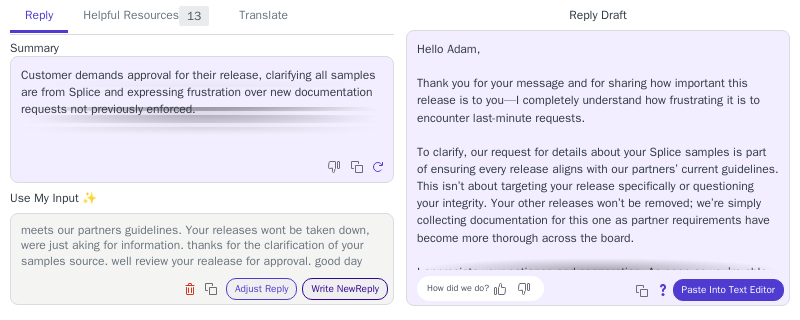 type on "Hi thank you for your response, i understand the importance of your release. We ask information for samples to ensure your release meets our partners guidelines. Your releases wont be taken down, were just aking for information. thanks for the clarification of your samples source. well review your realease for approval. good day" 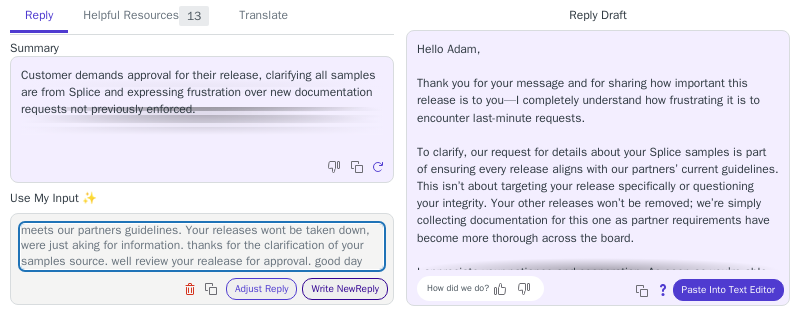 click on "Write New  Reply" at bounding box center (345, 289) 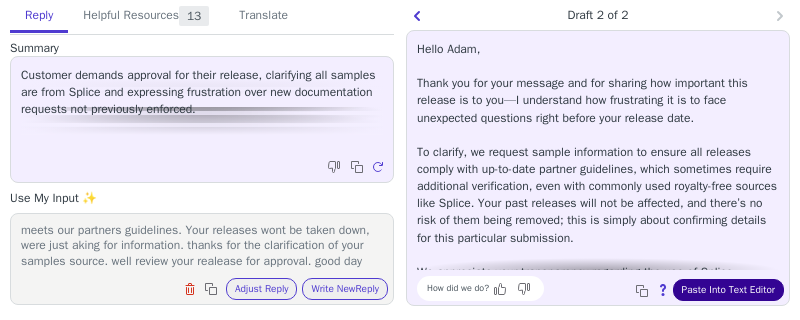 click on "Paste Into Text Editor" at bounding box center (728, 290) 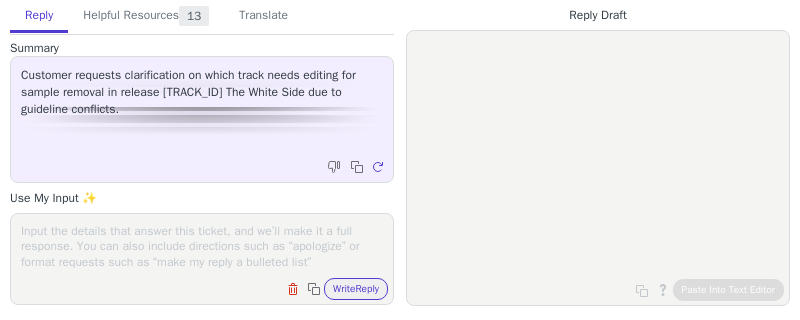 scroll, scrollTop: 0, scrollLeft: 0, axis: both 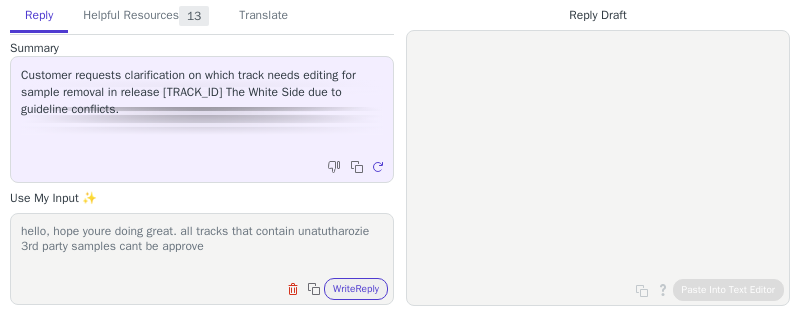 drag, startPoint x: 322, startPoint y: 251, endPoint x: 207, endPoint y: 247, distance: 115.06954 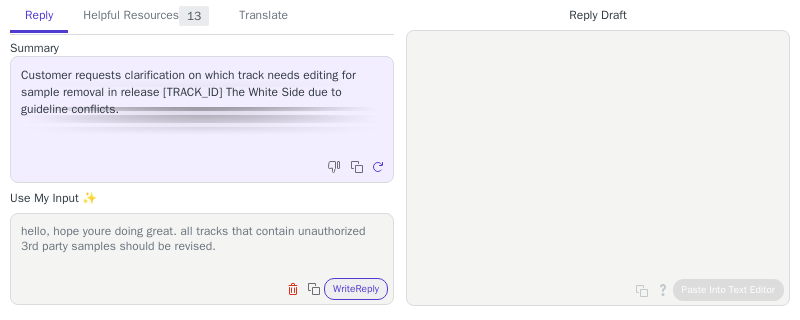 click on "hello, hope youre doing great. all tracks that contain unatutharozie 3rd party samples should be revised." at bounding box center (202, 246) 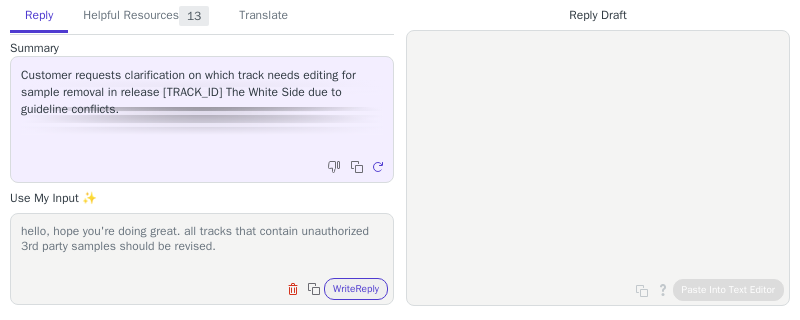 click on "hello, hope you're doing great. all tracks that contain unauthorized 3rd party samples should be revised." at bounding box center [202, 246] 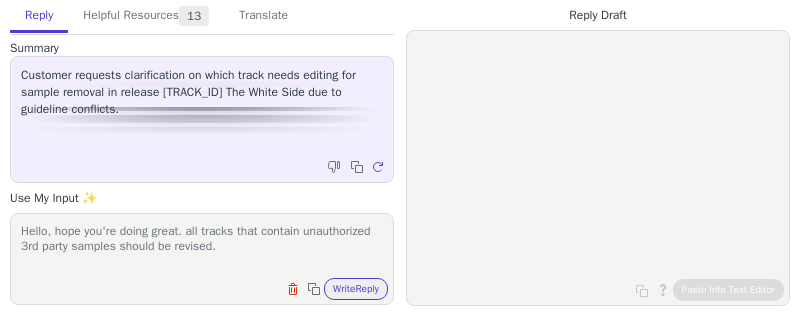 click on "Hello, hope you're doing great. all tracks that contain unauthorized 3rd party samples should be revised." at bounding box center (202, 246) 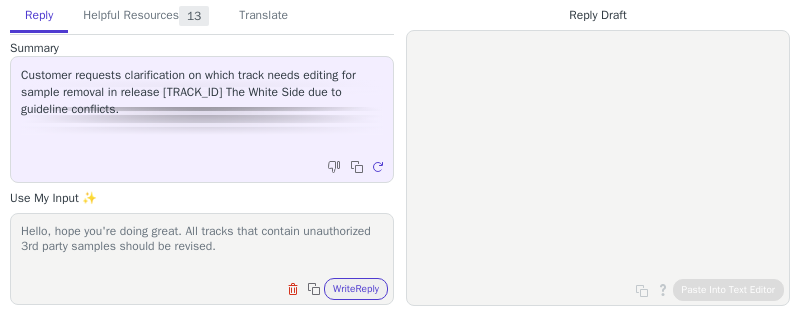 click on "Hello, hope you're doing great. All tracks that contain unauthorized 3rd party samples should be revised." at bounding box center (202, 246) 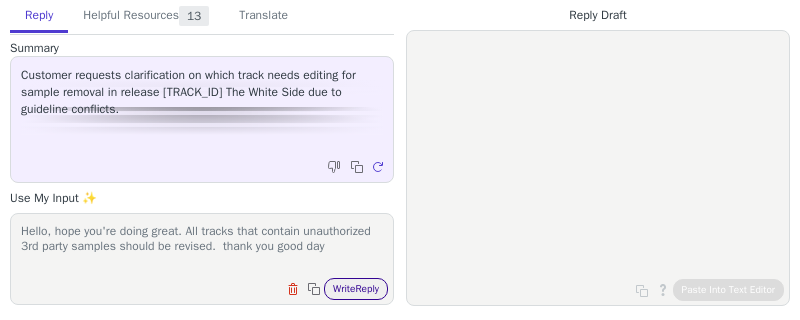 type on "Hello, hope you're doing great. All tracks that contain unauthorized 3rd party samples should be revised.  thank you good day" 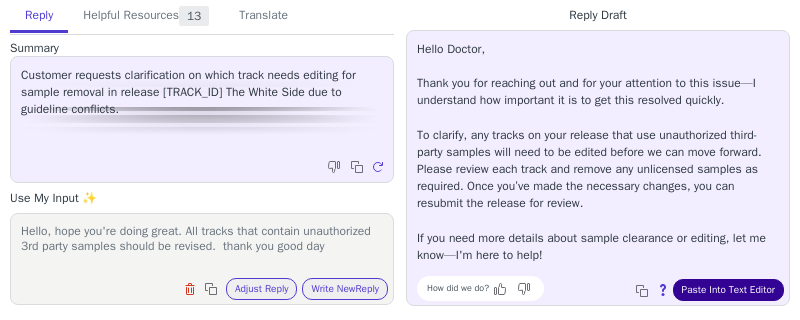 click on "Paste Into Text Editor" at bounding box center [728, 290] 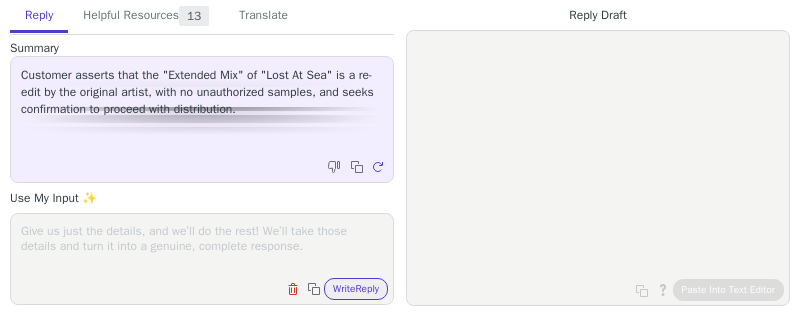 scroll, scrollTop: 0, scrollLeft: 0, axis: both 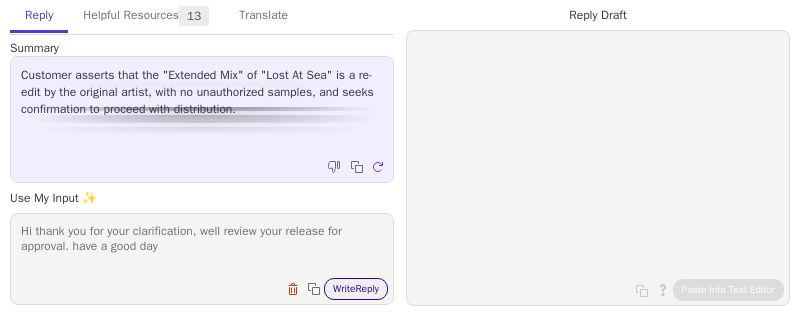 type on "Hi thank you for your clarification, well review your release for approval. have a good day" 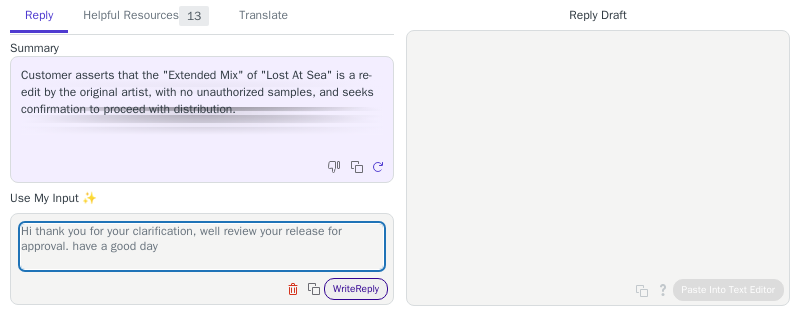 click on "Write  Reply" at bounding box center (356, 289) 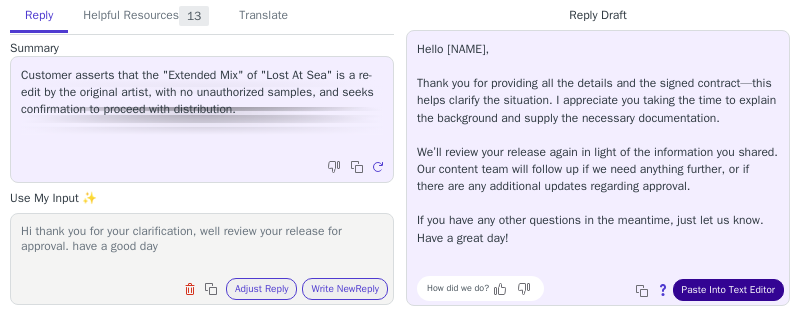 click on "Paste Into Text Editor" at bounding box center (728, 290) 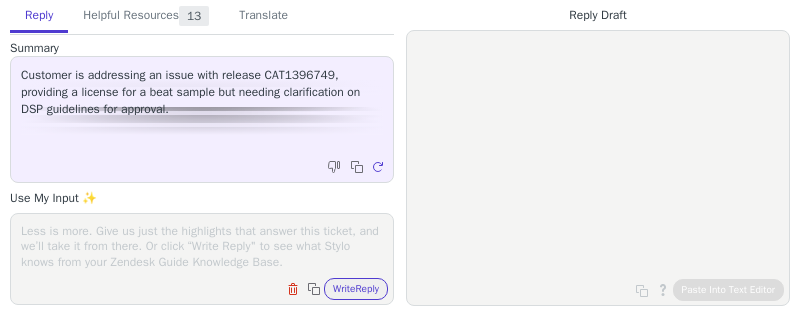 scroll, scrollTop: 0, scrollLeft: 0, axis: both 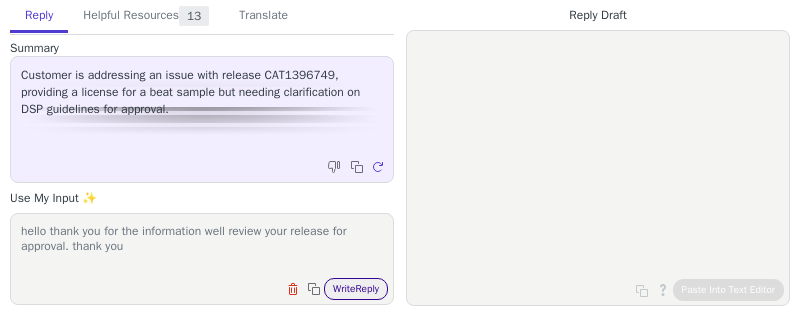 click on "Write  Reply" at bounding box center (356, 289) 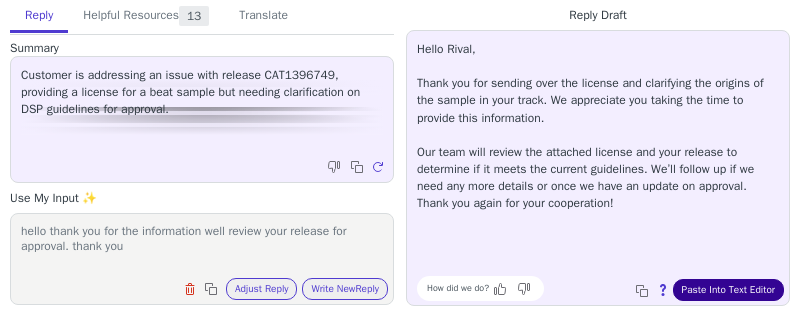 click on "Paste Into Text Editor" at bounding box center (728, 290) 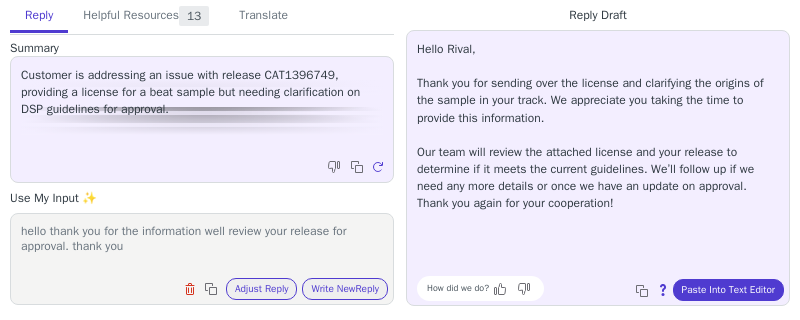 click on "hello thank you for the information well review your release for approval. thank you" at bounding box center (202, 246) 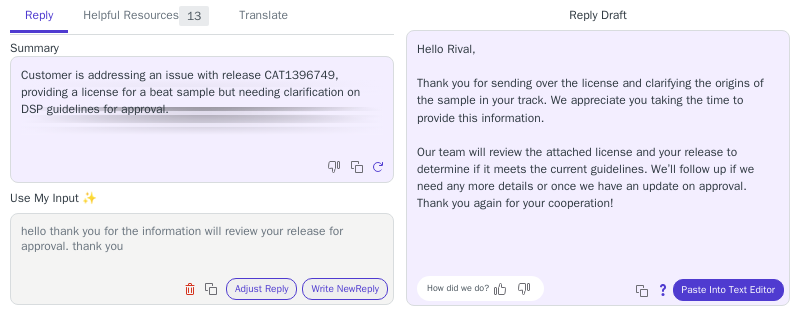 click on "hello thank you for the information will review your release for approval. thank you" at bounding box center [202, 246] 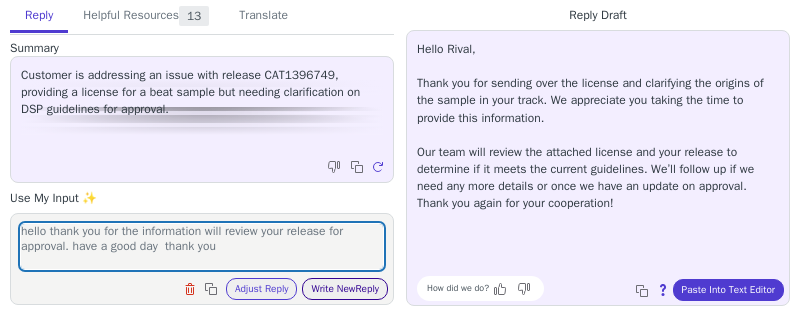 click on "Write New  Reply" at bounding box center [345, 289] 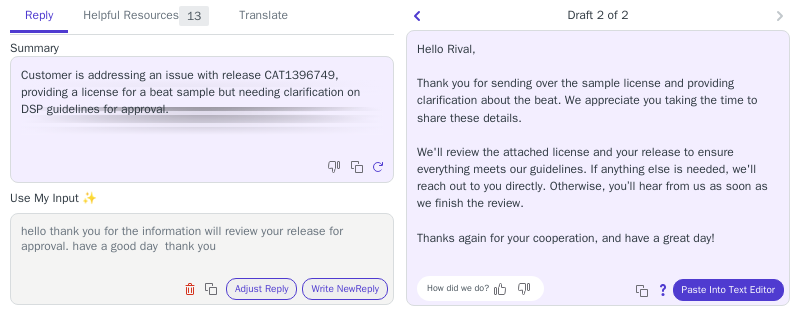 click on "hello thank you for the information will review your release for approval. have a good day  thank you" at bounding box center [202, 246] 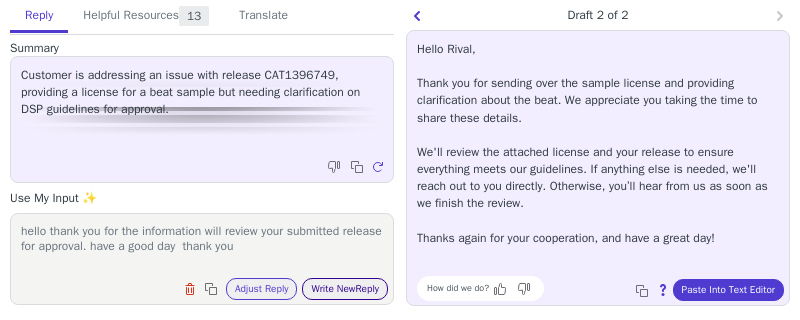 type on "hello thank you for the information will review your submitted release for approval. have a good day  thank you" 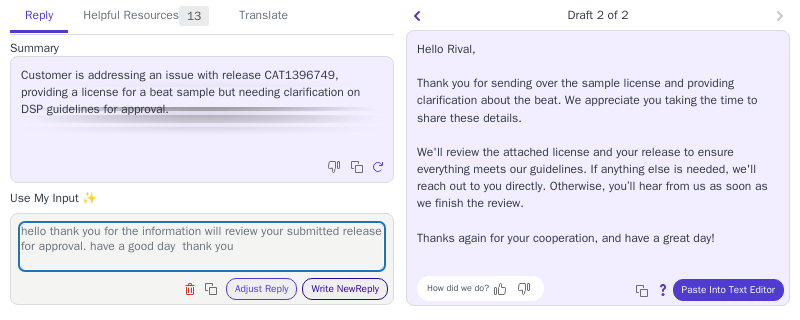 click on "Write New  Reply" at bounding box center [345, 289] 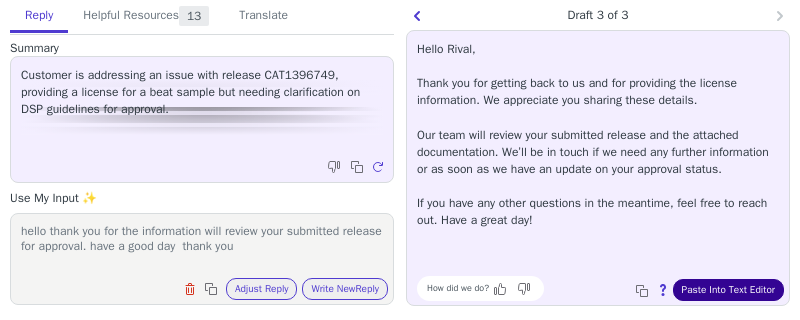 click on "Paste Into Text Editor" at bounding box center (728, 290) 